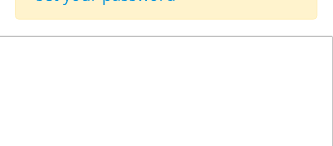 scroll, scrollTop: 160, scrollLeft: 0, axis: vertical 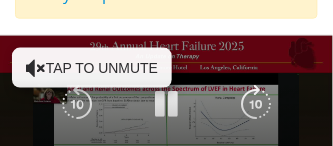 click on "Tap to unmute" at bounding box center [92, 68] 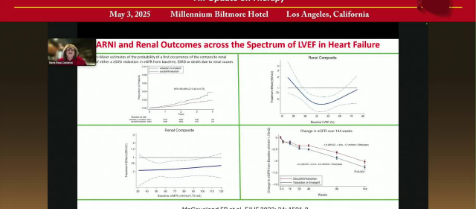 scroll, scrollTop: 200, scrollLeft: 0, axis: vertical 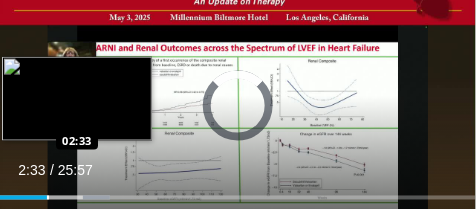 click on "Loaded :  23.14% 02:33 02:33" at bounding box center [238, 190] 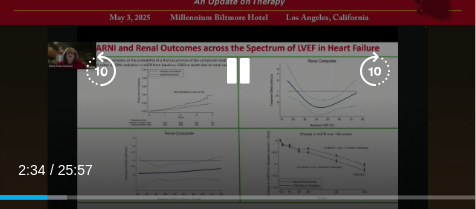 click on "Loaded :  14.02% 02:34 02:33" at bounding box center [238, 190] 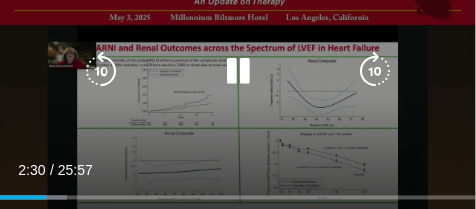 click on "**********" at bounding box center [238, 106] 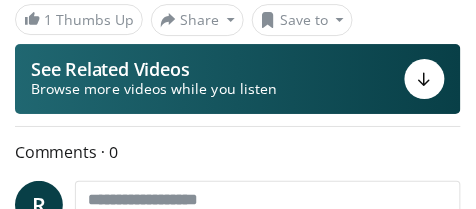 scroll, scrollTop: 485, scrollLeft: 0, axis: vertical 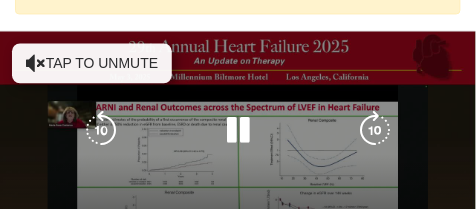click on "10 seconds
Tap to unmute" at bounding box center (238, 164) 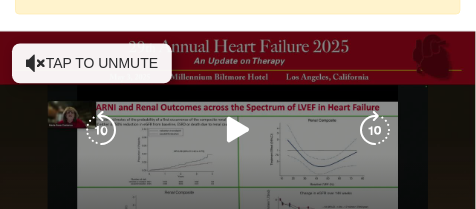 click at bounding box center [238, 130] 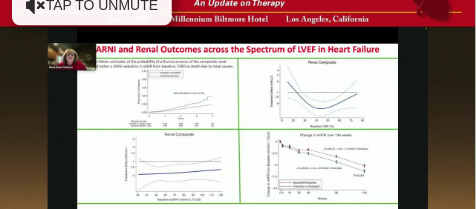 scroll, scrollTop: 514, scrollLeft: 0, axis: vertical 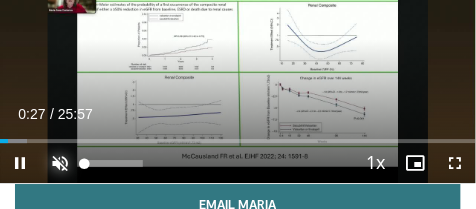 click at bounding box center (60, 163) 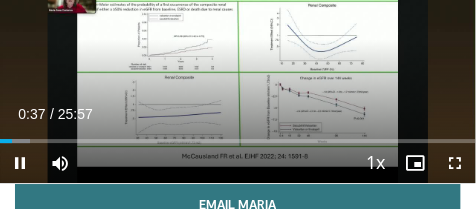 drag, startPoint x: 10, startPoint y: 139, endPoint x: 25, endPoint y: 141, distance: 15.132746 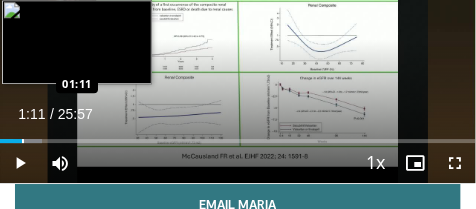 click on "Loaded :  8.92% 01:11 01:11" at bounding box center (238, 141) 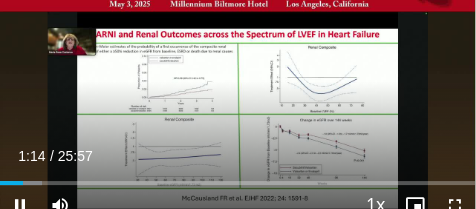 scroll, scrollTop: 457, scrollLeft: 0, axis: vertical 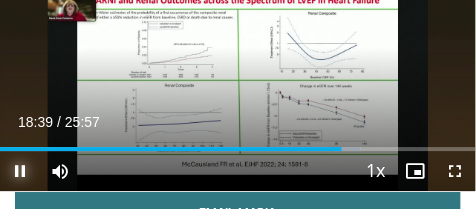 click at bounding box center (20, 171) 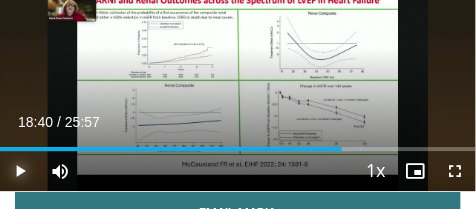 click at bounding box center [20, 171] 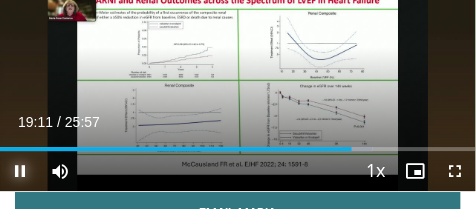 click at bounding box center (20, 171) 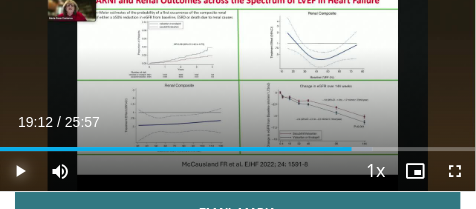 click at bounding box center [20, 171] 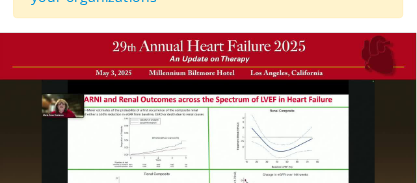 scroll, scrollTop: 449, scrollLeft: 0, axis: vertical 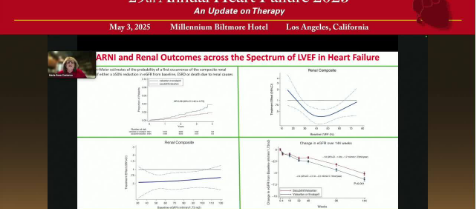 type 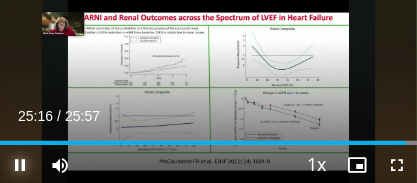 scroll, scrollTop: 499, scrollLeft: 0, axis: vertical 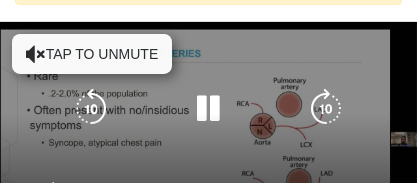 click on "Tap to unmute" at bounding box center (92, 54) 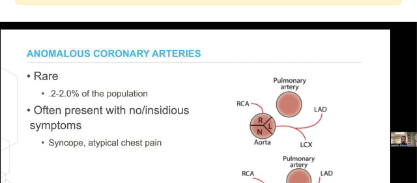 scroll, scrollTop: 200, scrollLeft: 0, axis: vertical 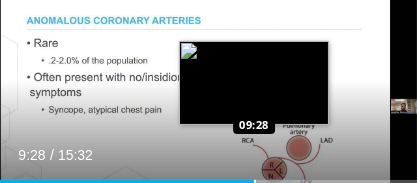 click on "Loaded :  70.18% 09:28 09:28" at bounding box center (208, 182) 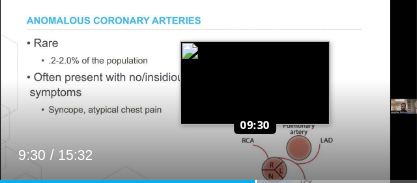 click on "09:30" at bounding box center (127, 182) 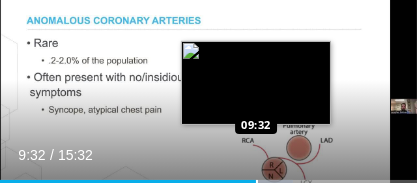 click on "09:32" at bounding box center (128, 182) 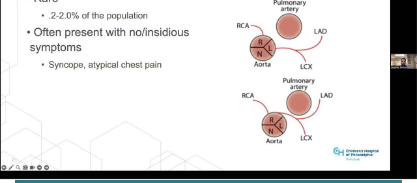 scroll, scrollTop: 237, scrollLeft: 0, axis: vertical 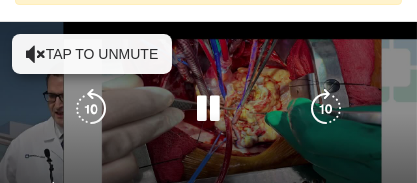 click on "Tap to unmute" at bounding box center [92, 54] 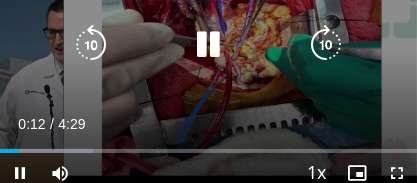 scroll, scrollTop: 200, scrollLeft: 0, axis: vertical 